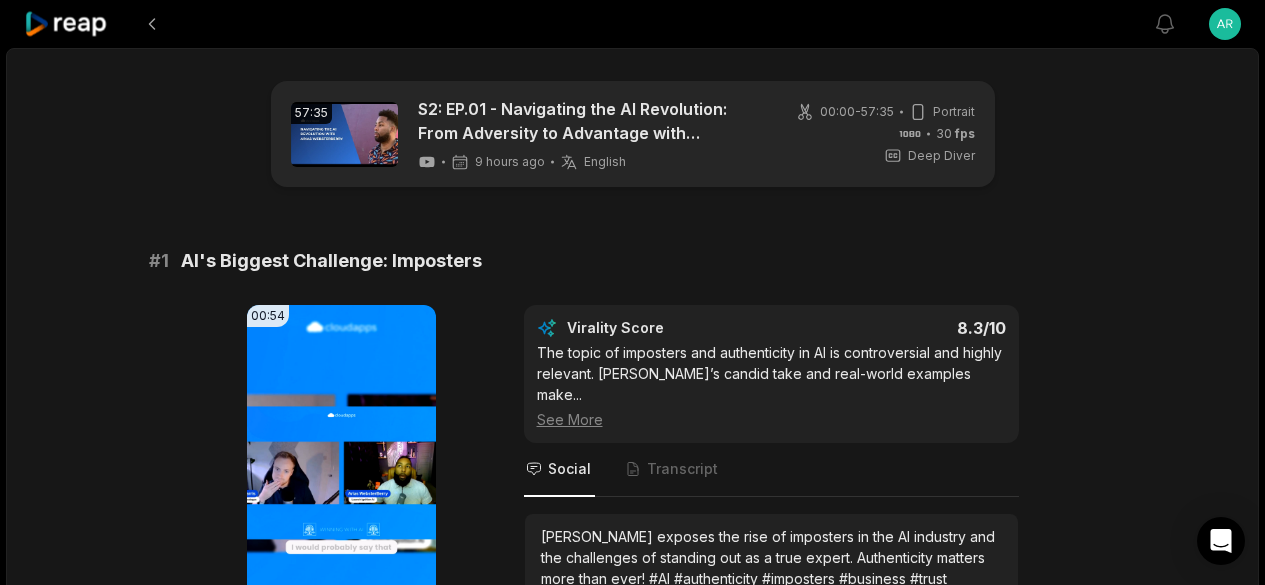 scroll, scrollTop: 0, scrollLeft: 0, axis: both 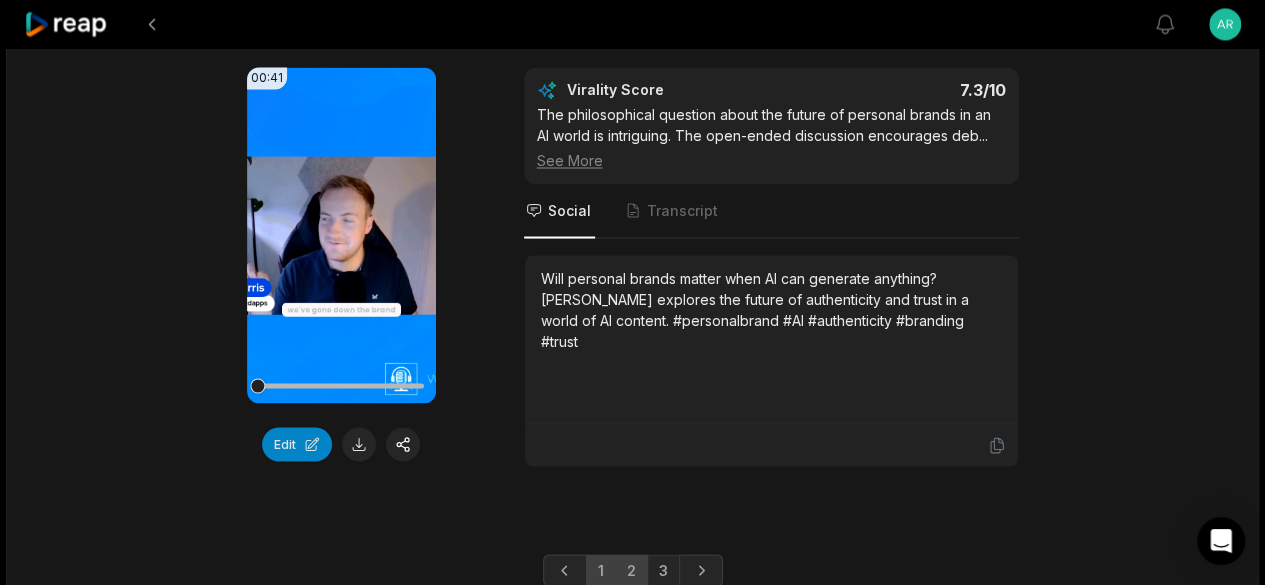click on "2" at bounding box center [631, 570] 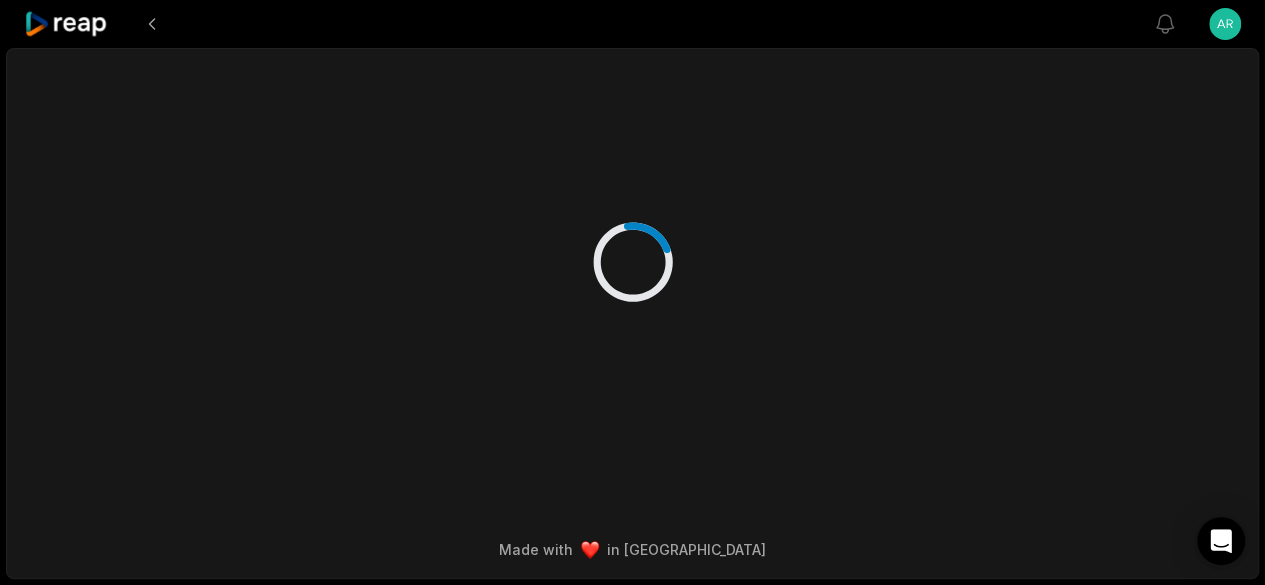 scroll, scrollTop: 0, scrollLeft: 0, axis: both 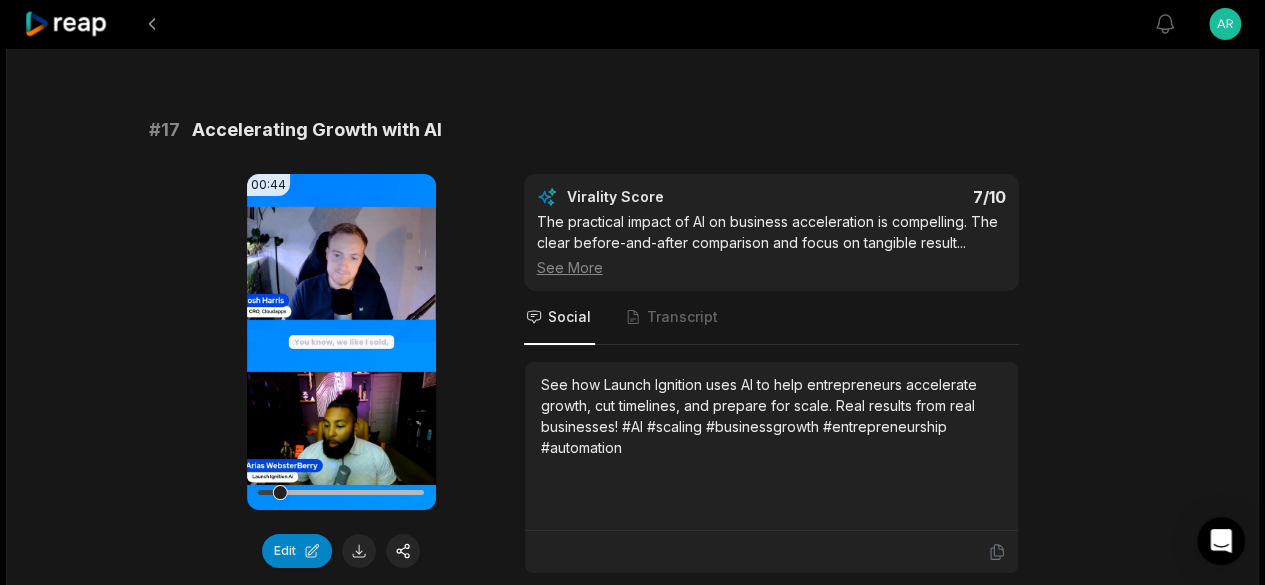 click on "Your browser does not support mp4 format." at bounding box center (341, 342) 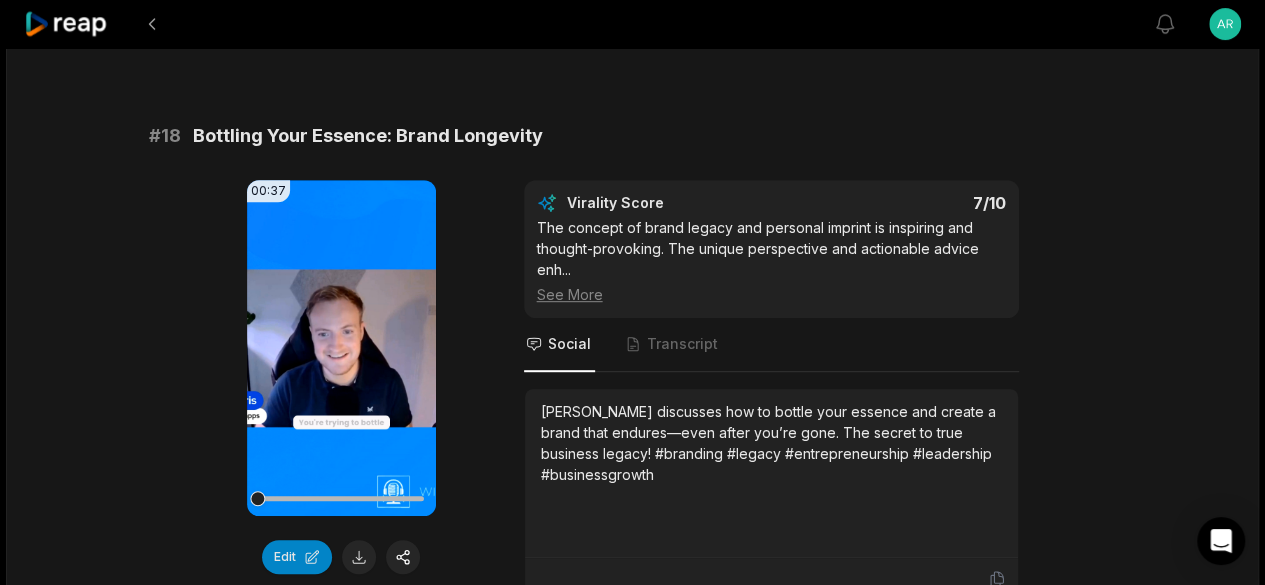 scroll, scrollTop: 4194, scrollLeft: 0, axis: vertical 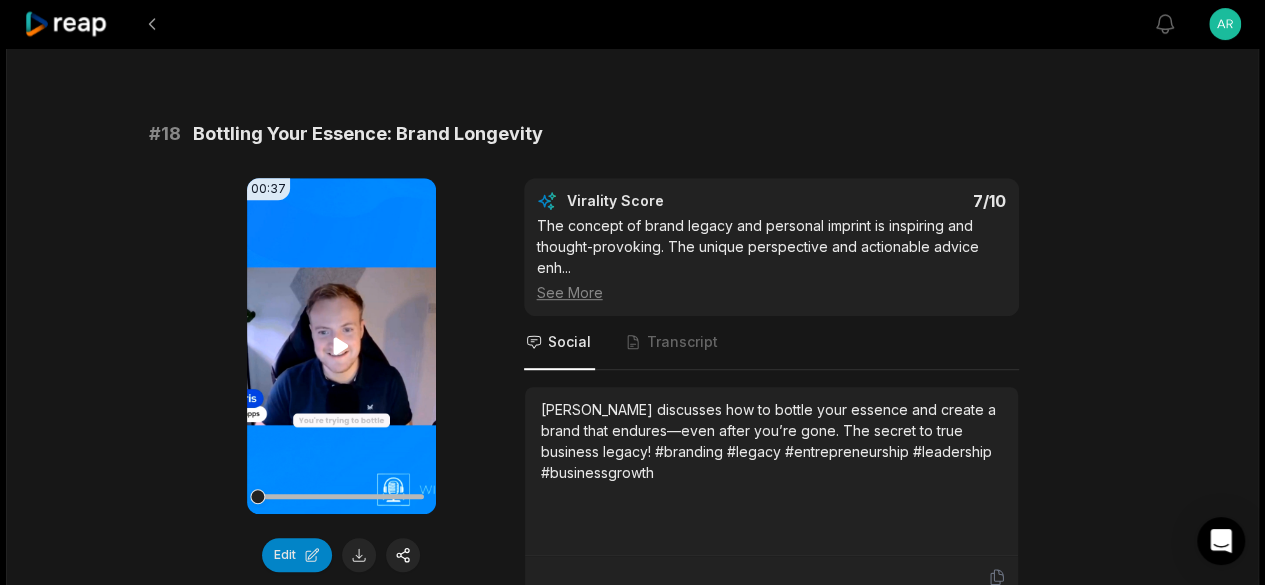 click 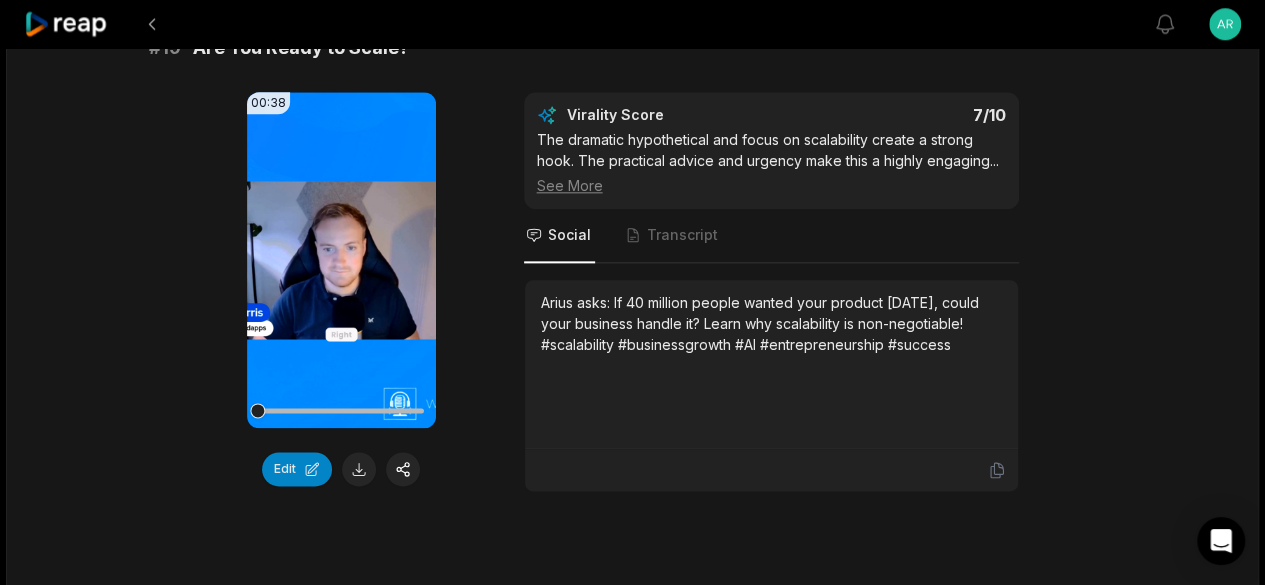 scroll, scrollTop: 4874, scrollLeft: 0, axis: vertical 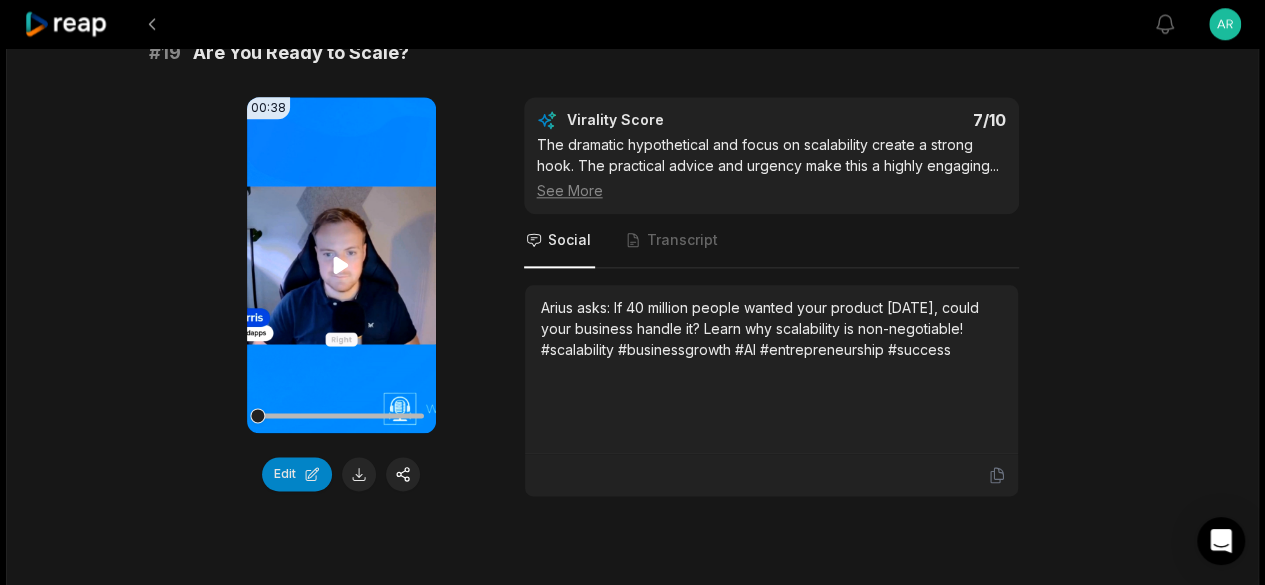 click 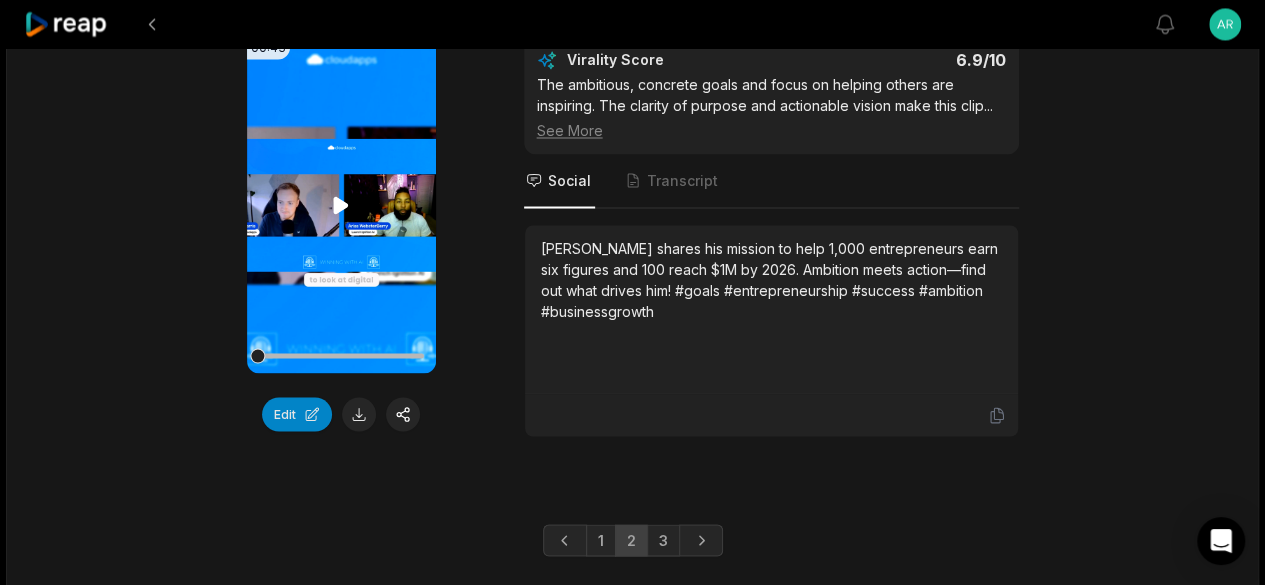scroll, scrollTop: 5546, scrollLeft: 0, axis: vertical 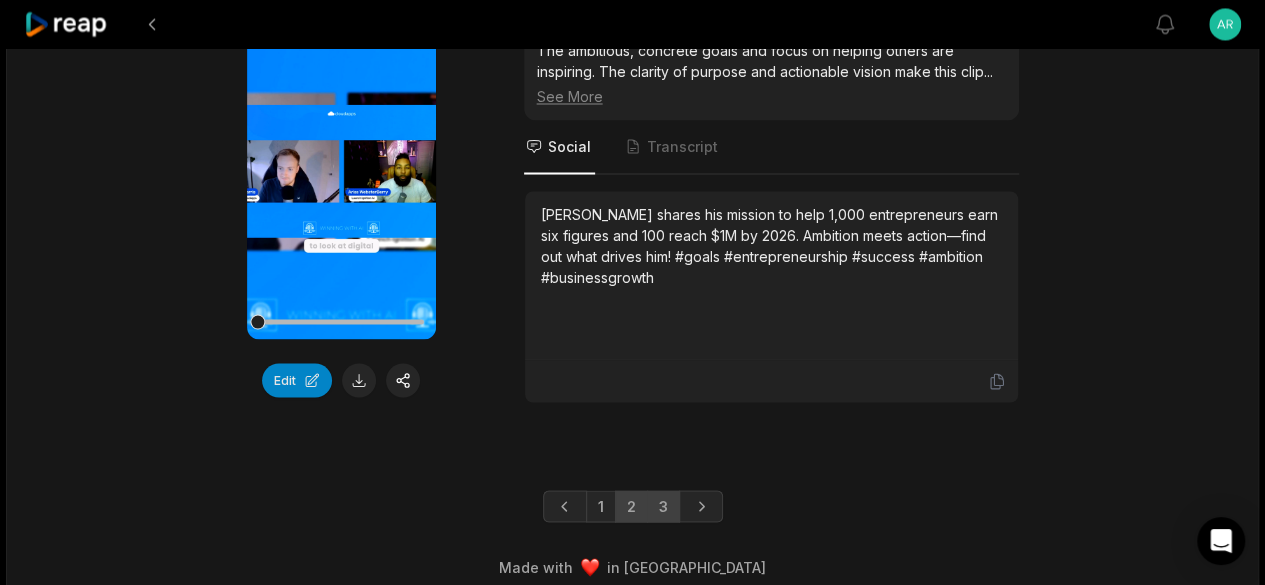 click on "3" at bounding box center [663, 506] 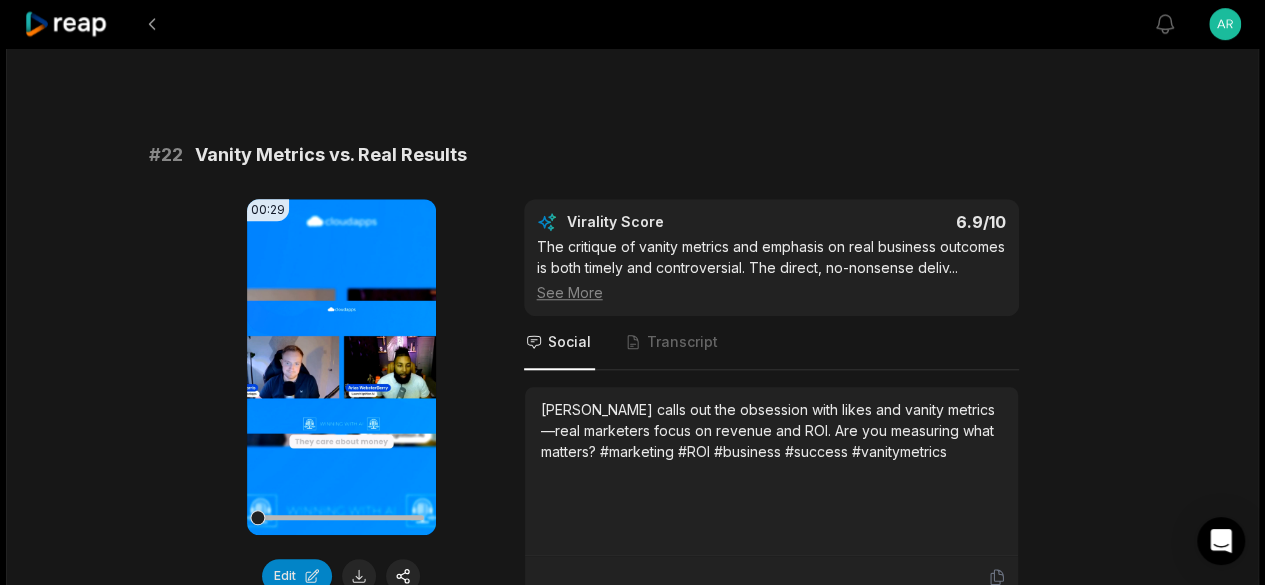 scroll, scrollTop: 687, scrollLeft: 0, axis: vertical 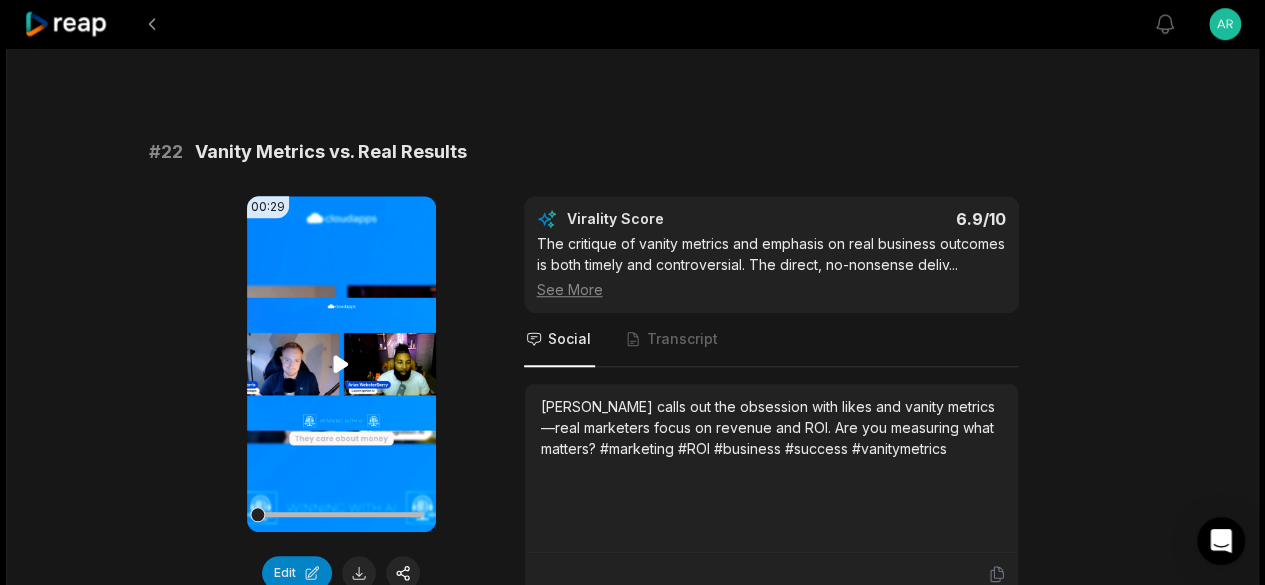 click 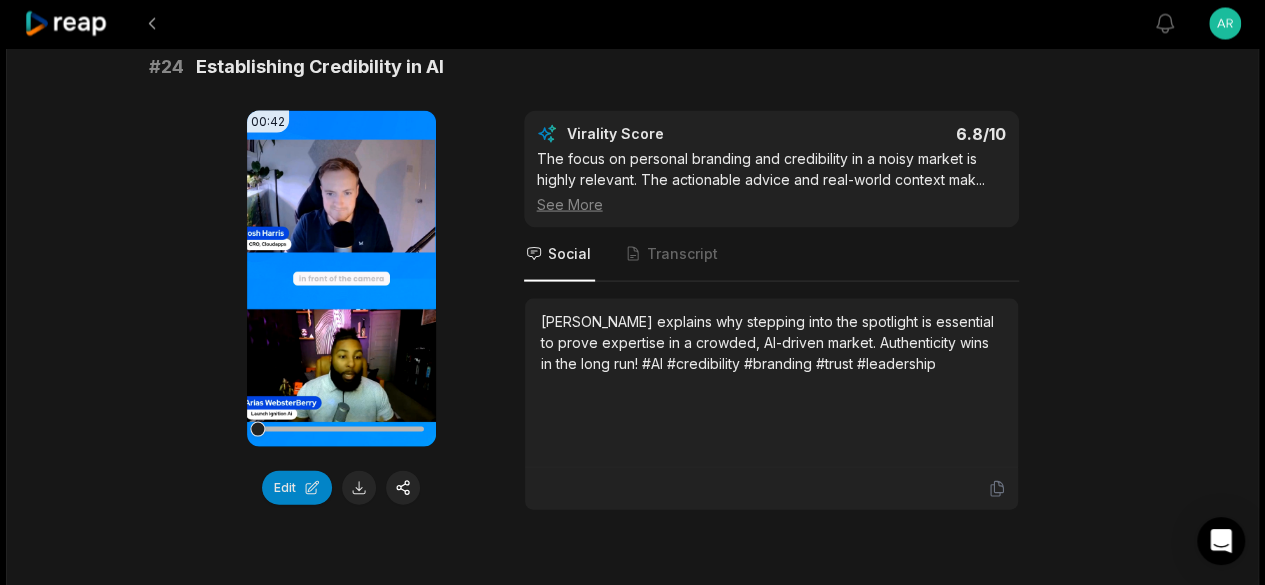 scroll, scrollTop: 1940, scrollLeft: 0, axis: vertical 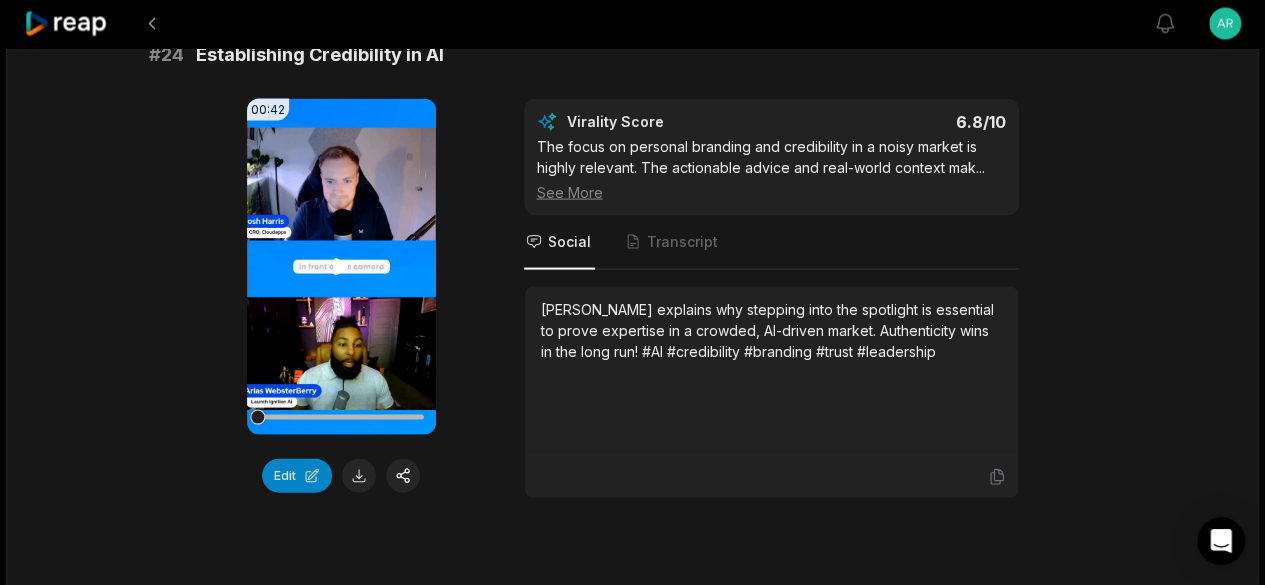click 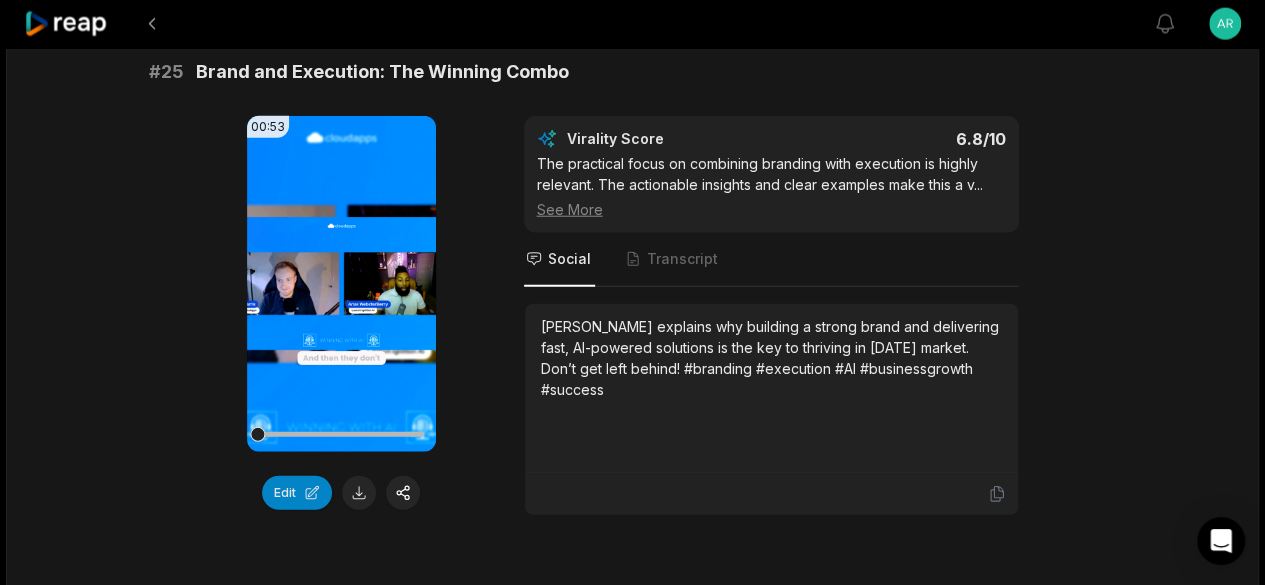 scroll, scrollTop: 2474, scrollLeft: 0, axis: vertical 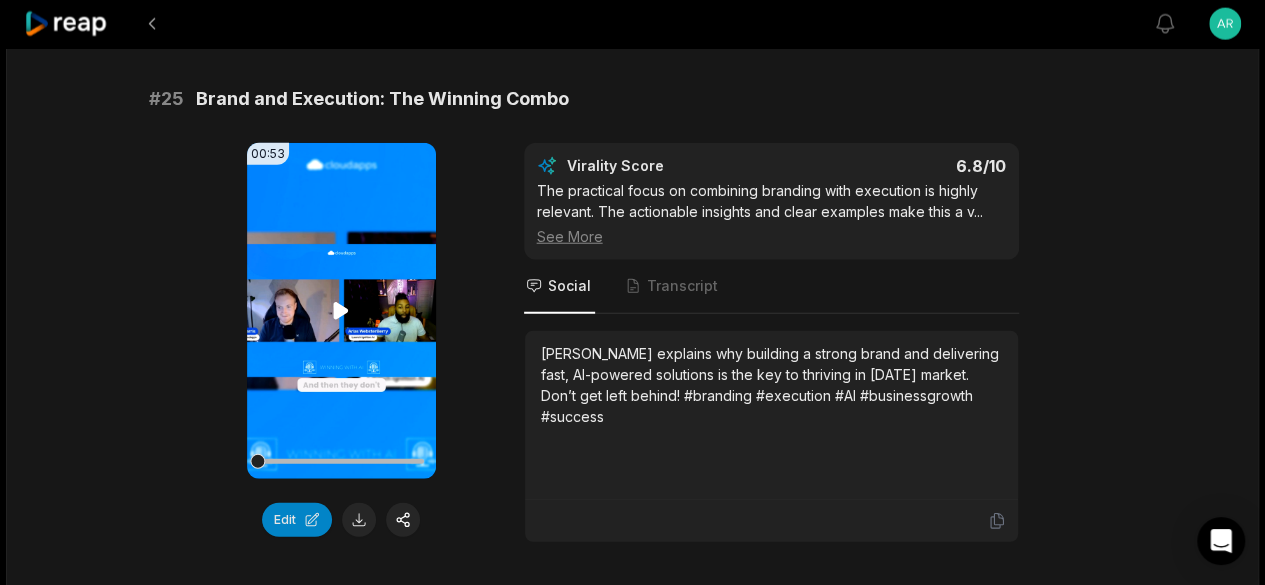 click 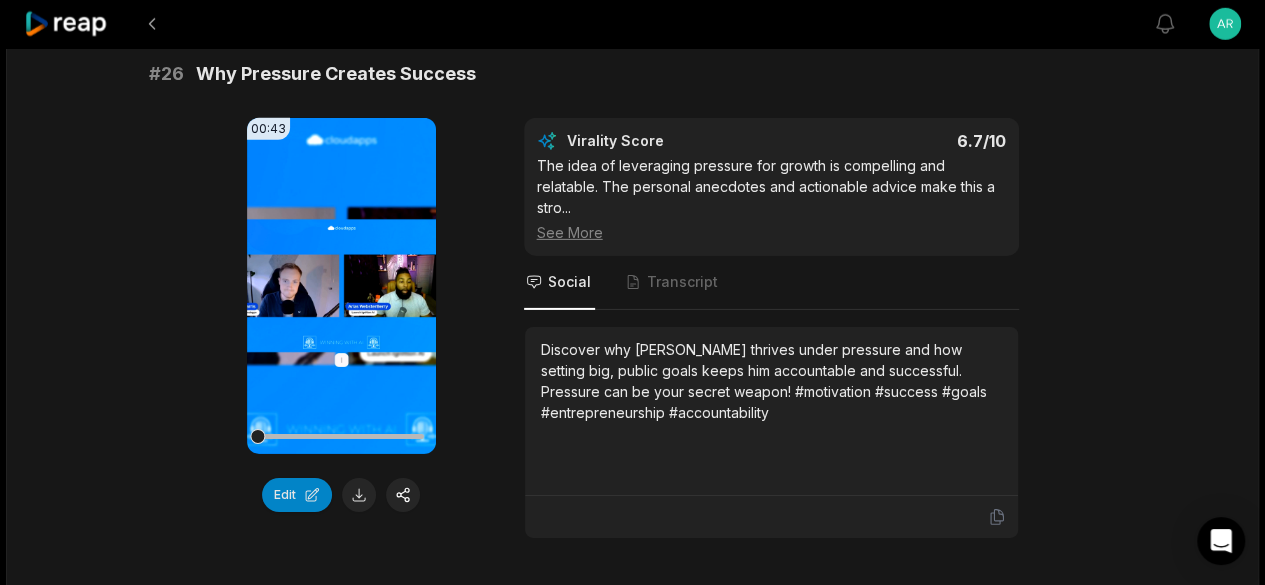 scroll, scrollTop: 3070, scrollLeft: 0, axis: vertical 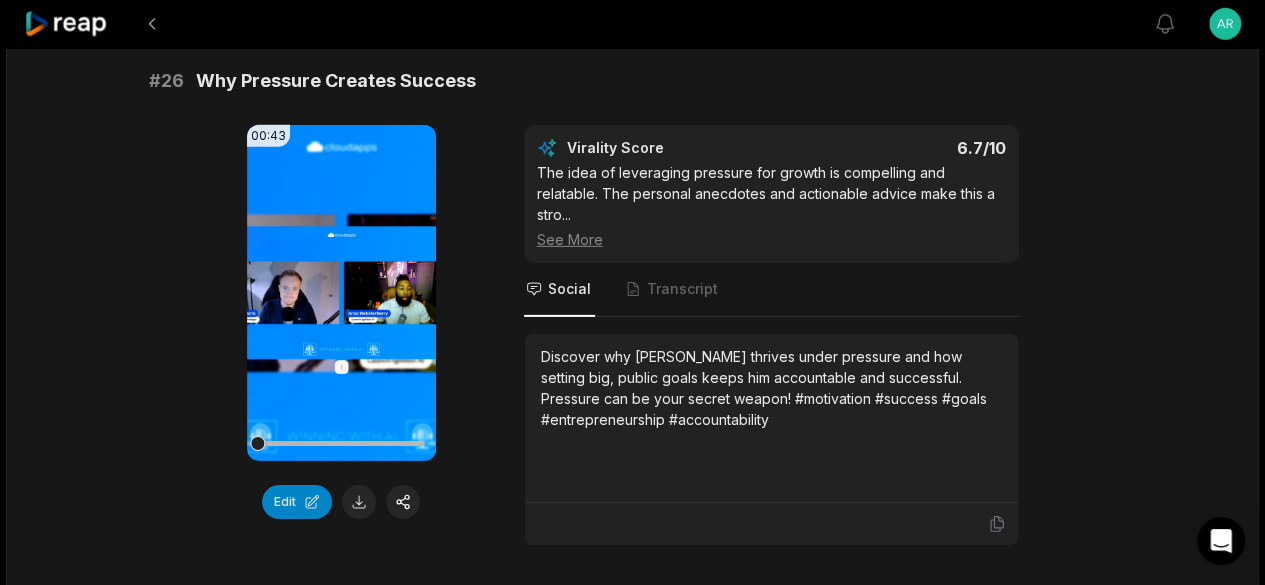 click on "Your browser does not support mp4 format." at bounding box center (341, 293) 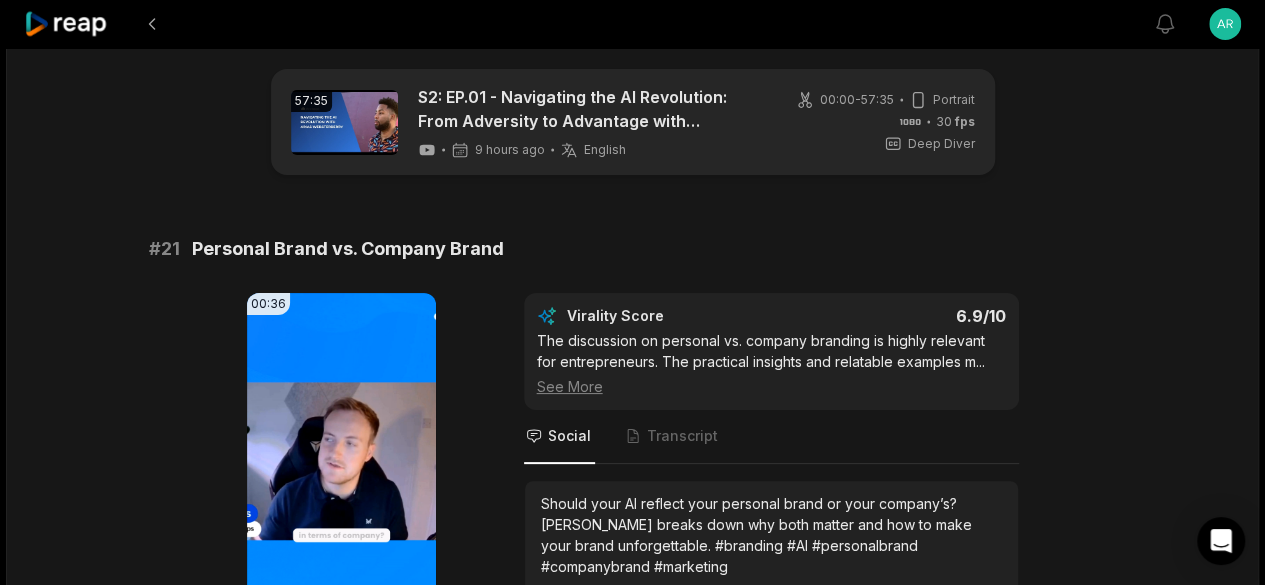 scroll, scrollTop: 0, scrollLeft: 0, axis: both 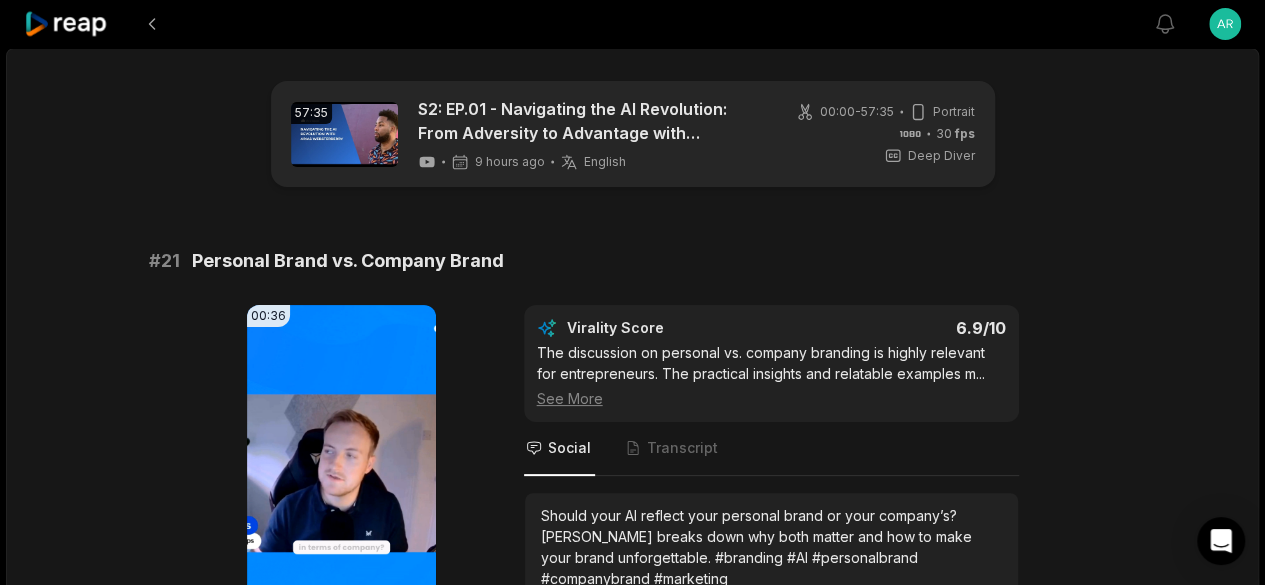 click 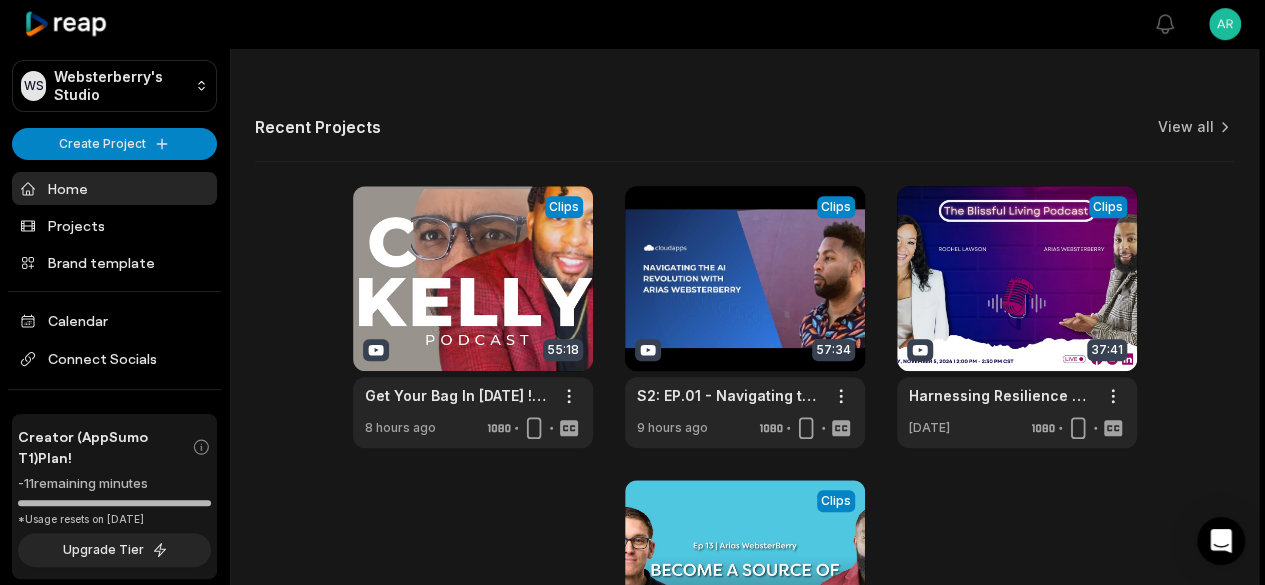 scroll, scrollTop: 686, scrollLeft: 0, axis: vertical 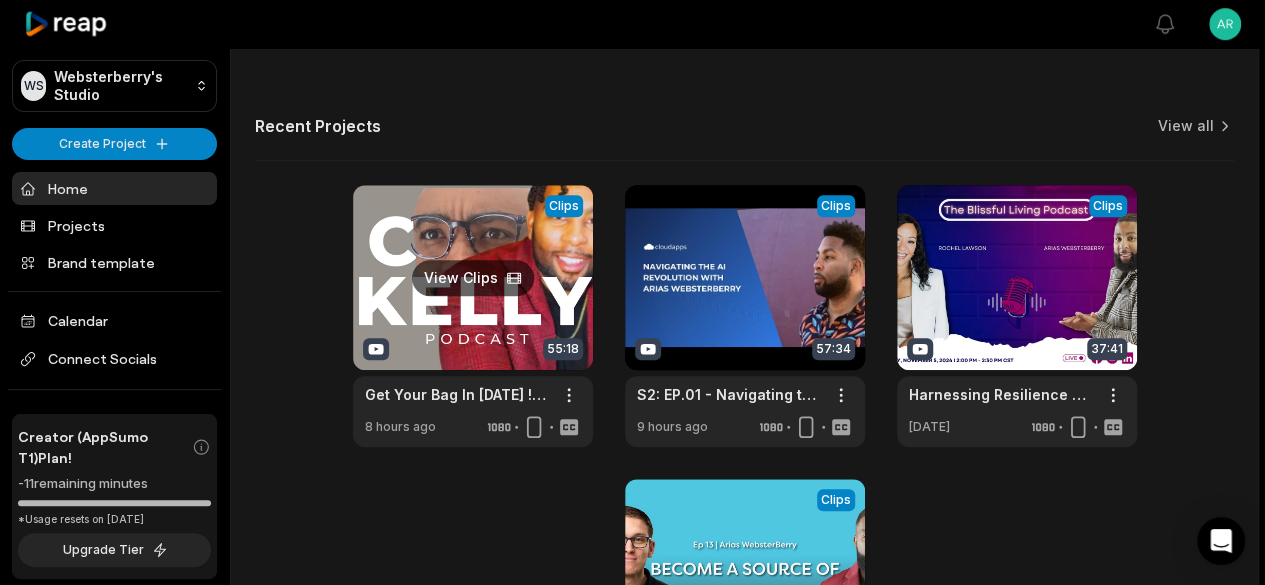 click at bounding box center [473, 316] 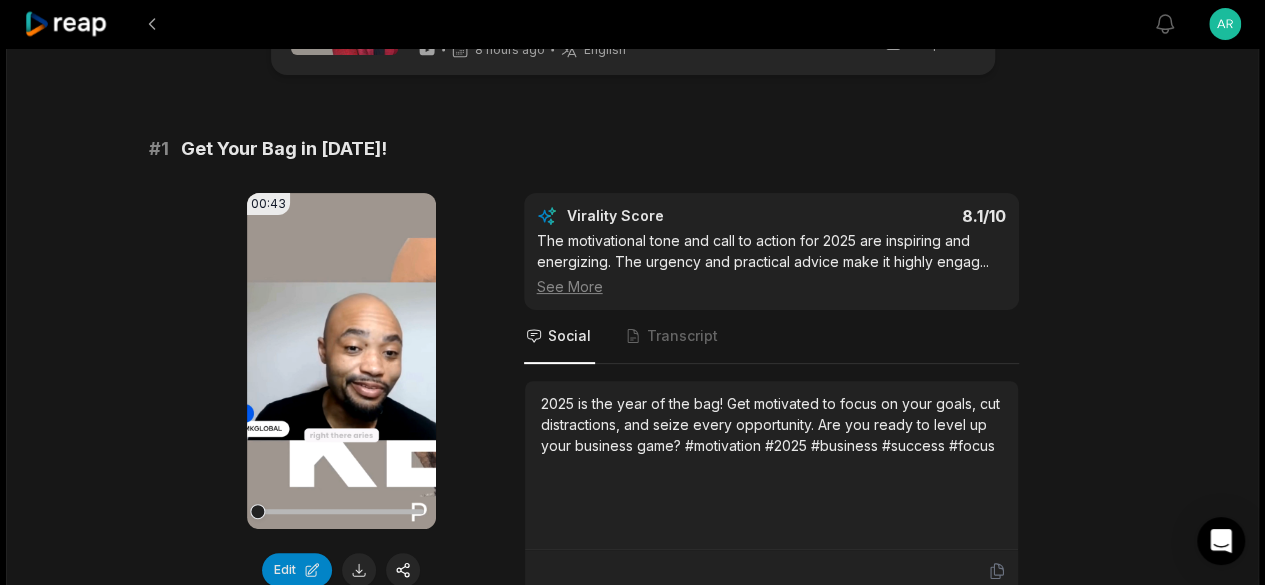 scroll, scrollTop: 763, scrollLeft: 0, axis: vertical 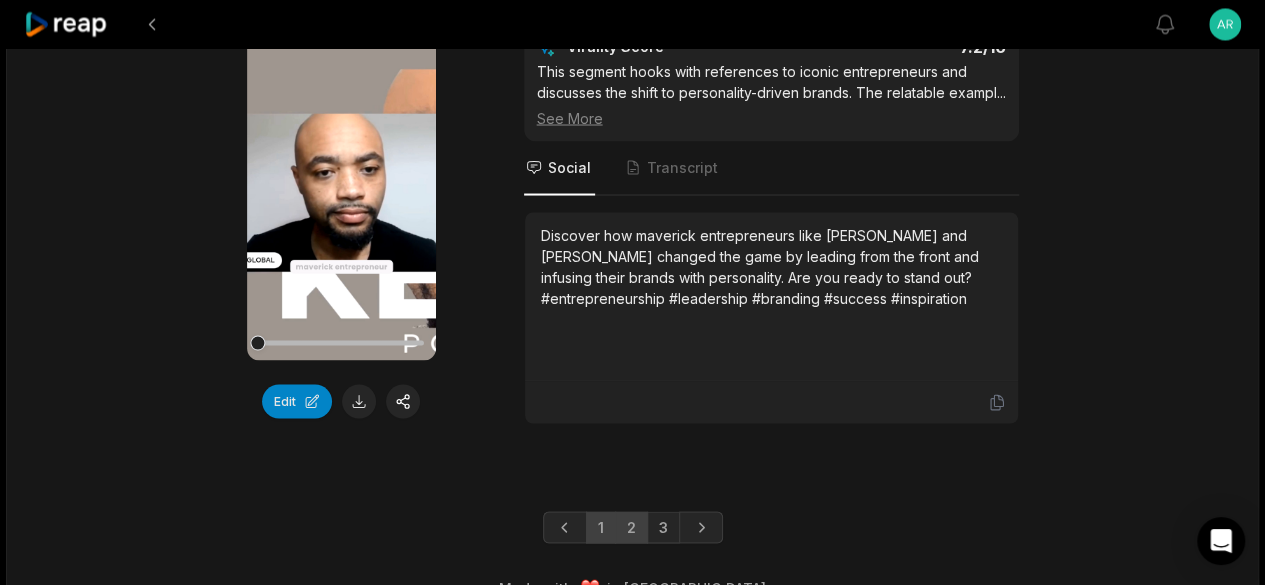 click on "2" at bounding box center (631, 527) 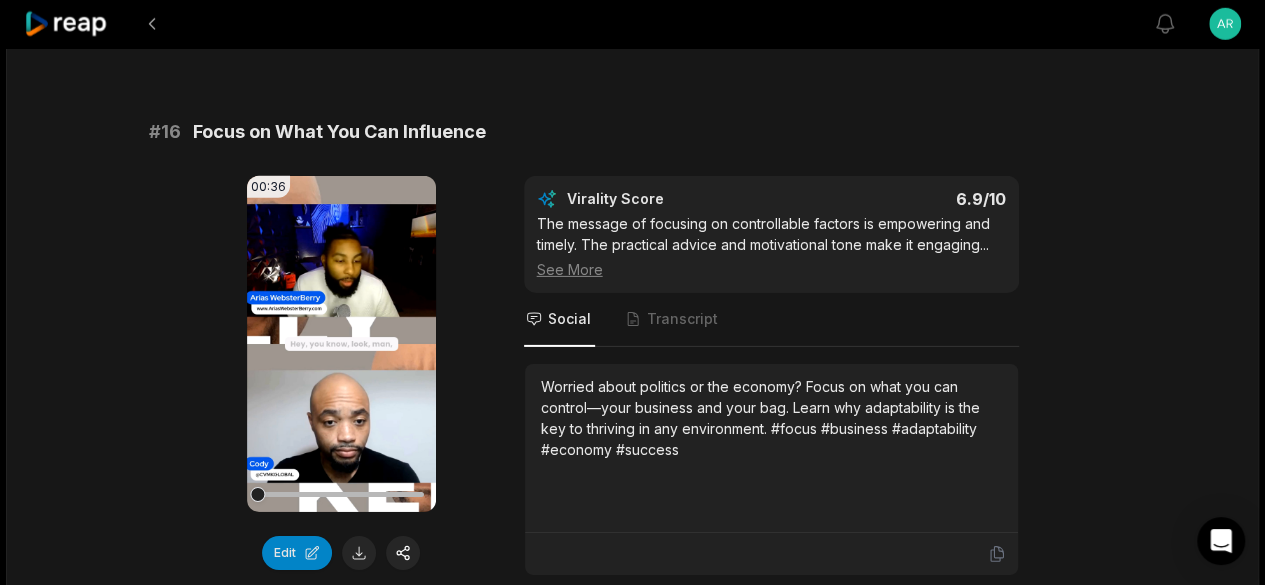 scroll, scrollTop: 3062, scrollLeft: 0, axis: vertical 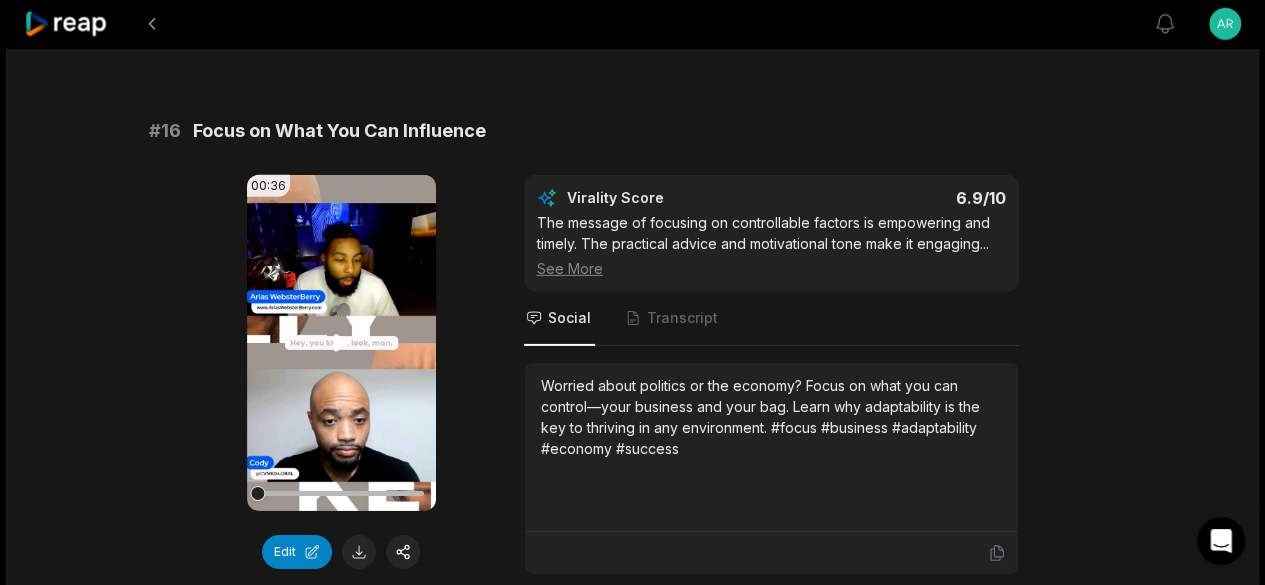 click 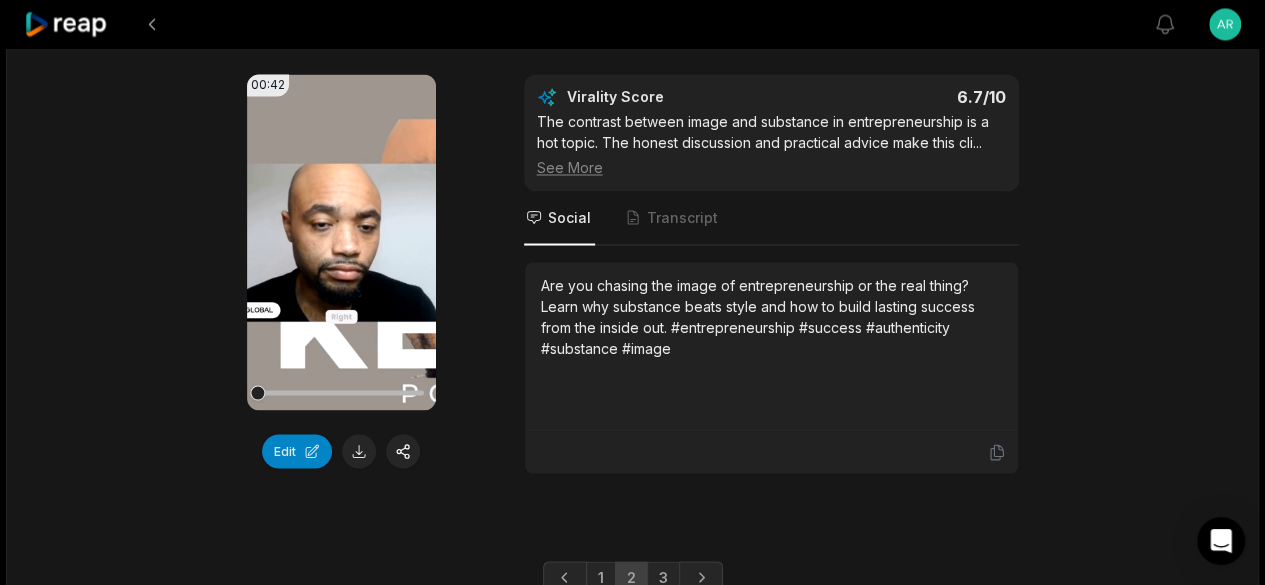 scroll, scrollTop: 5546, scrollLeft: 0, axis: vertical 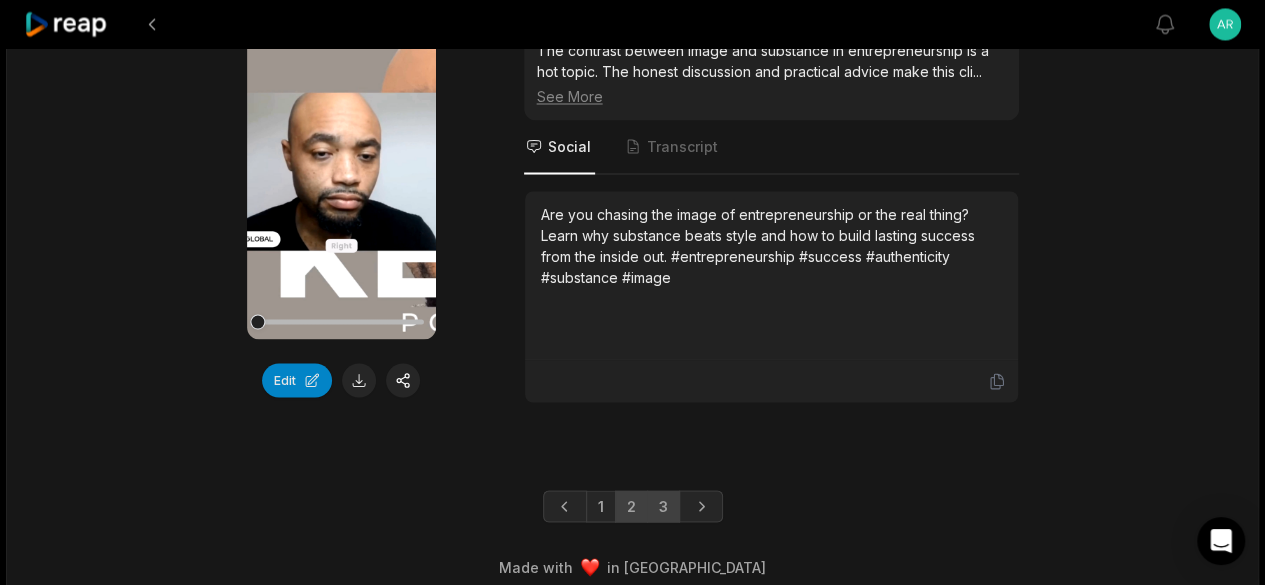 click on "3" at bounding box center (663, 506) 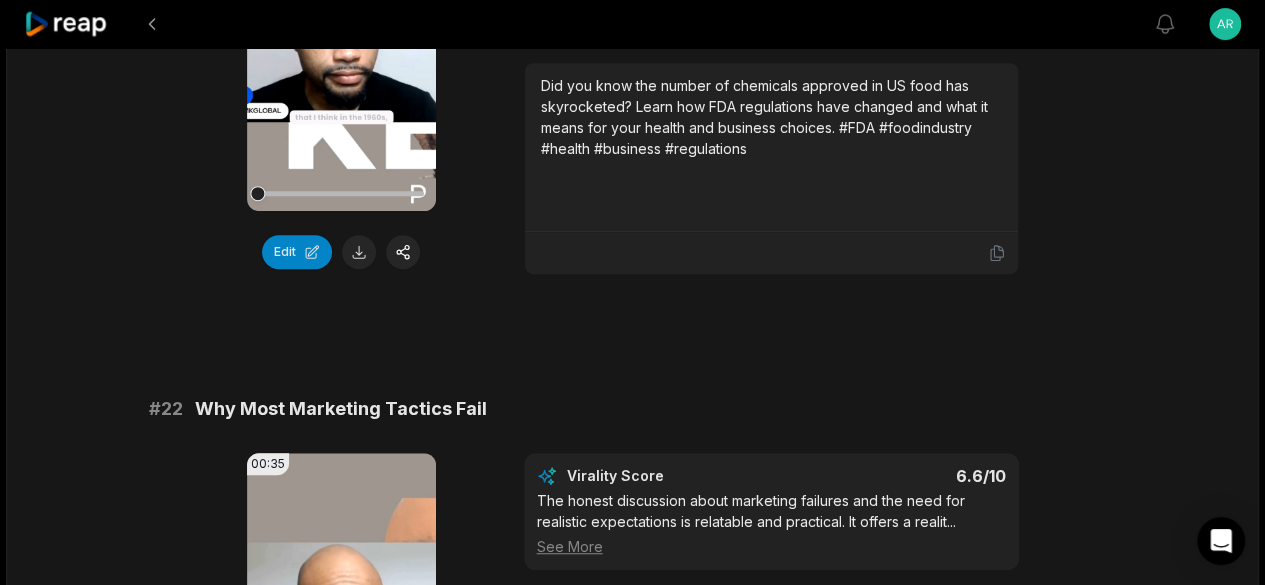 scroll, scrollTop: 1158, scrollLeft: 0, axis: vertical 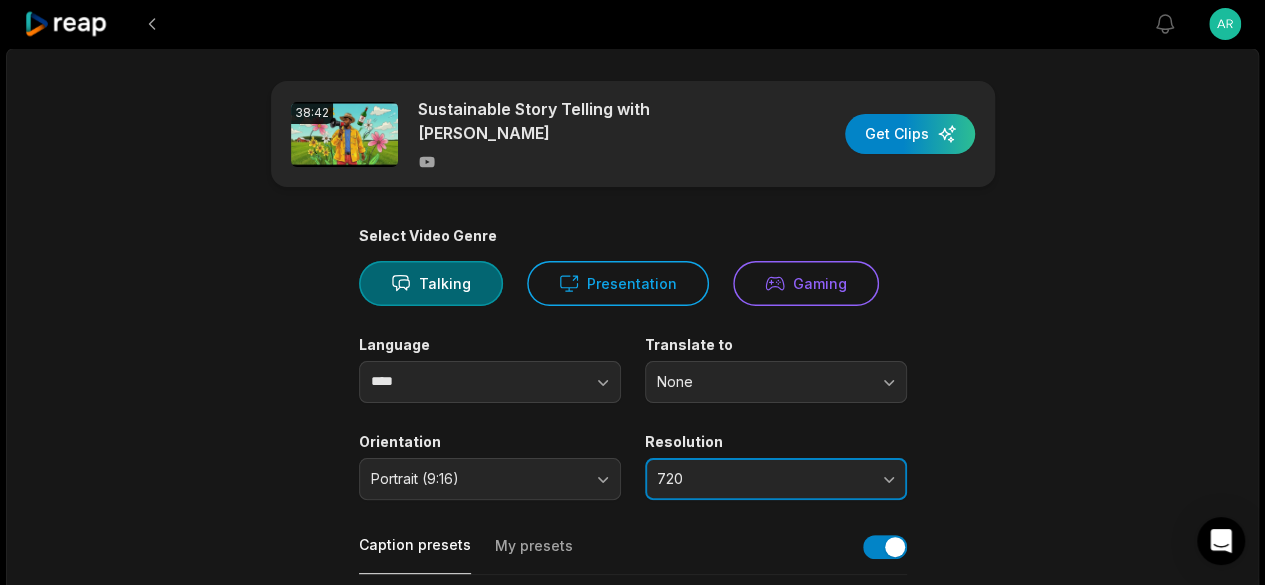 click on "720" at bounding box center [762, 479] 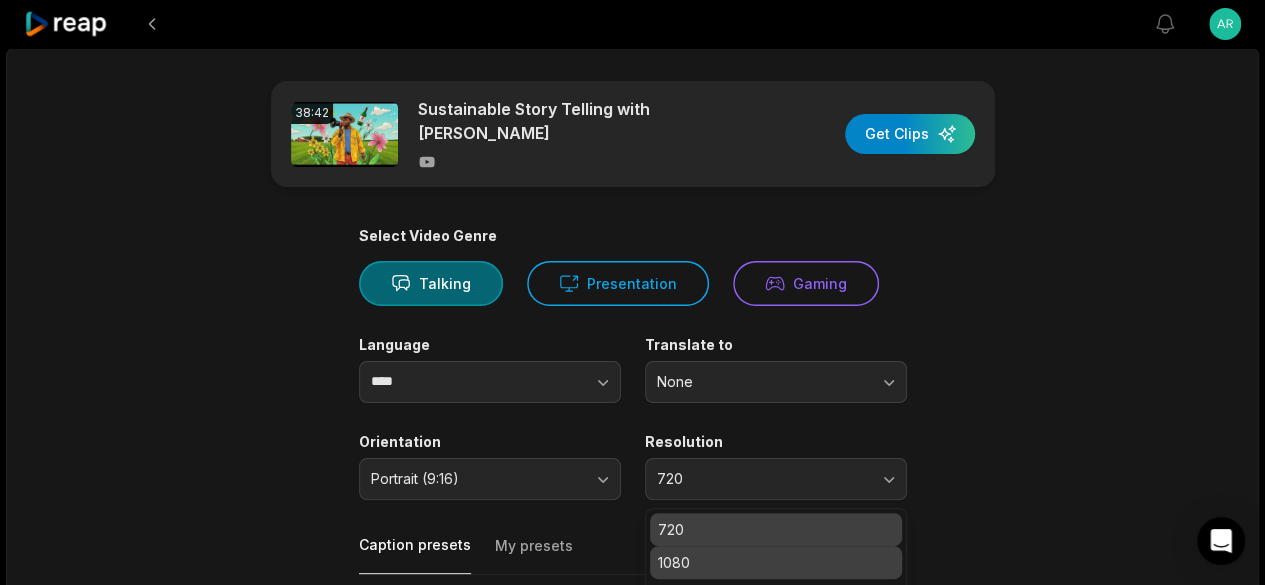 click on "1080" at bounding box center [776, 562] 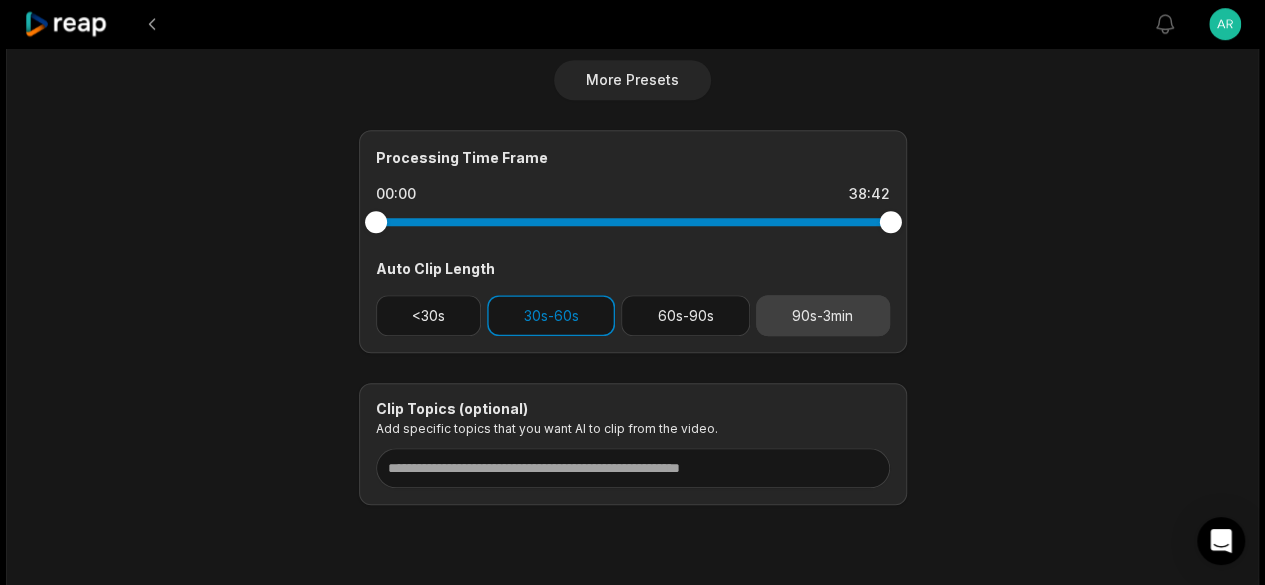scroll, scrollTop: 811, scrollLeft: 0, axis: vertical 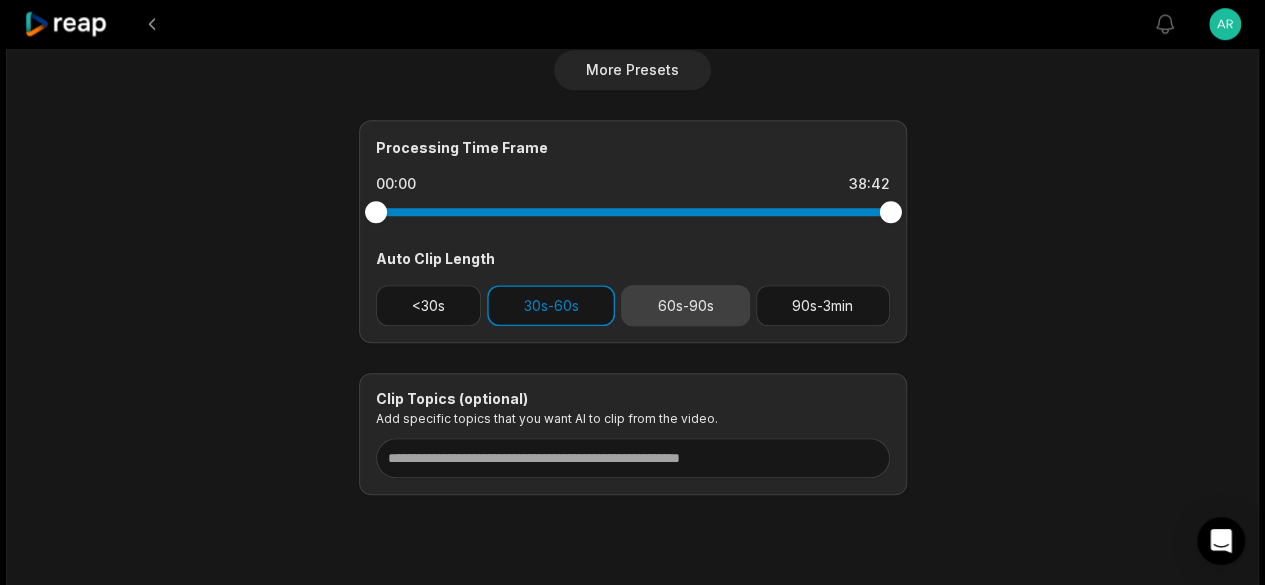 click on "60s-90s" at bounding box center (685, 305) 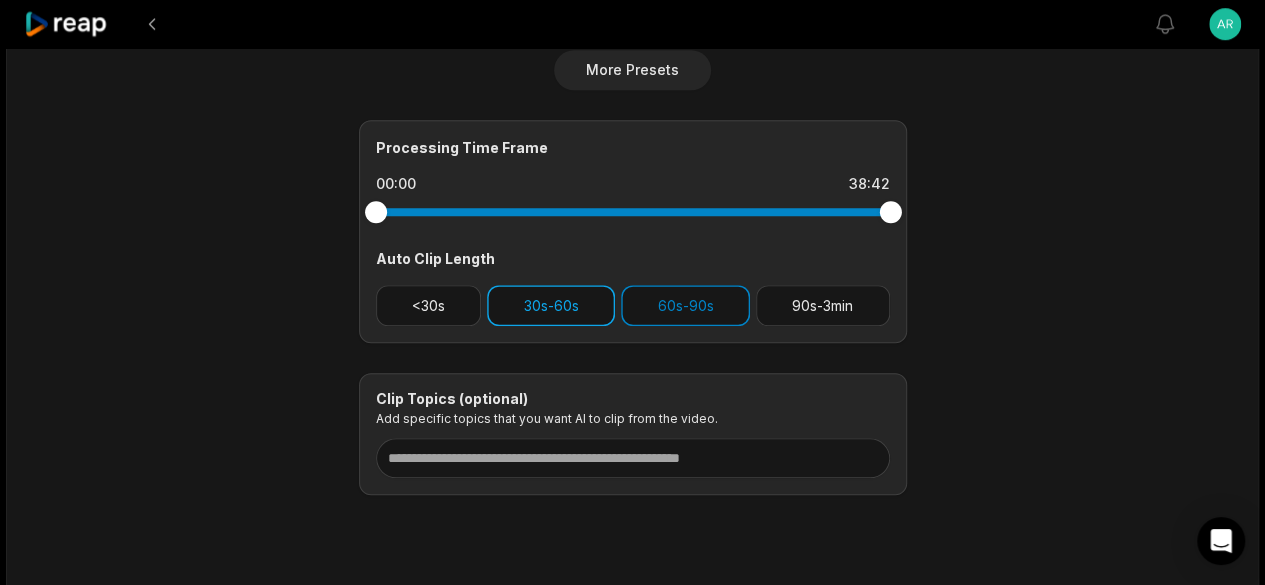 click on "30s-60s" at bounding box center [551, 305] 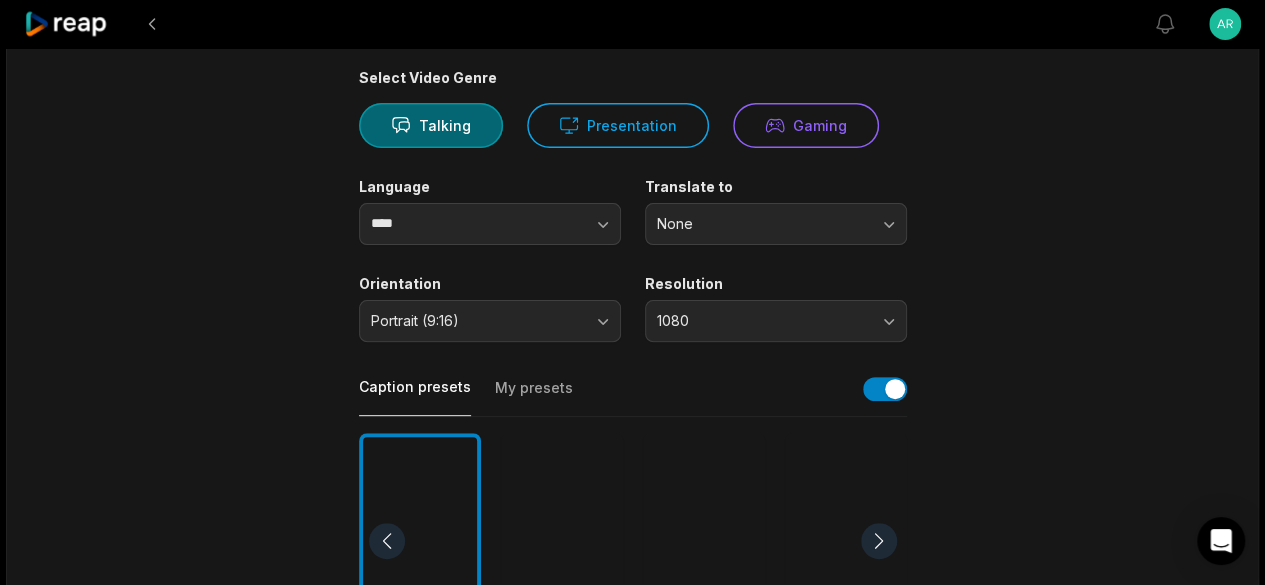 scroll, scrollTop: 0, scrollLeft: 0, axis: both 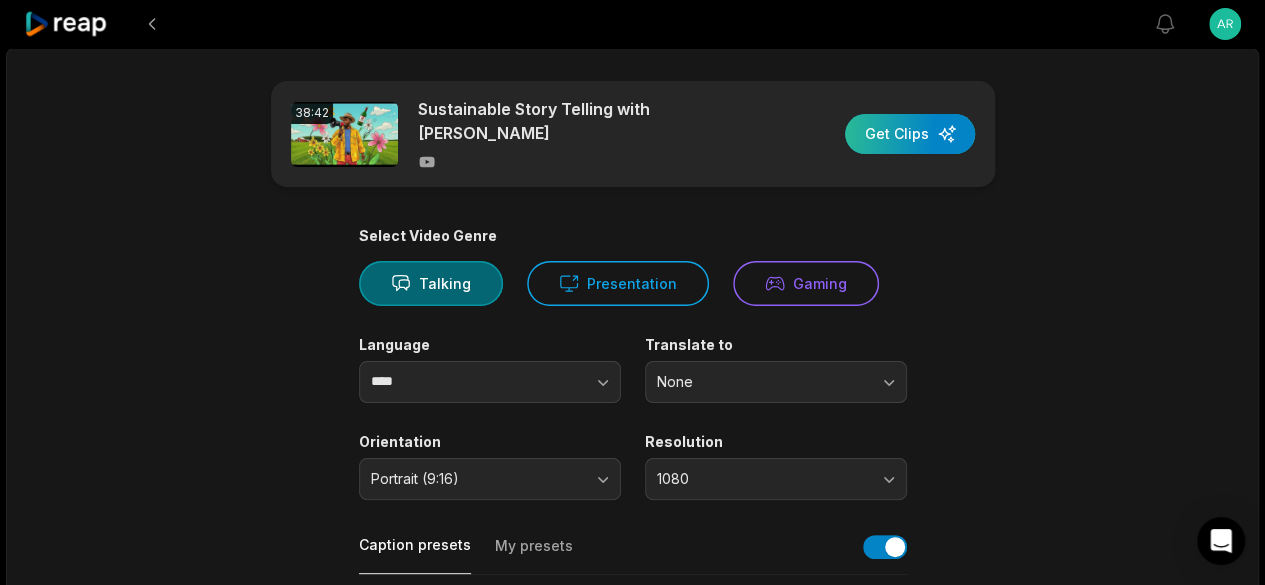 click at bounding box center [910, 134] 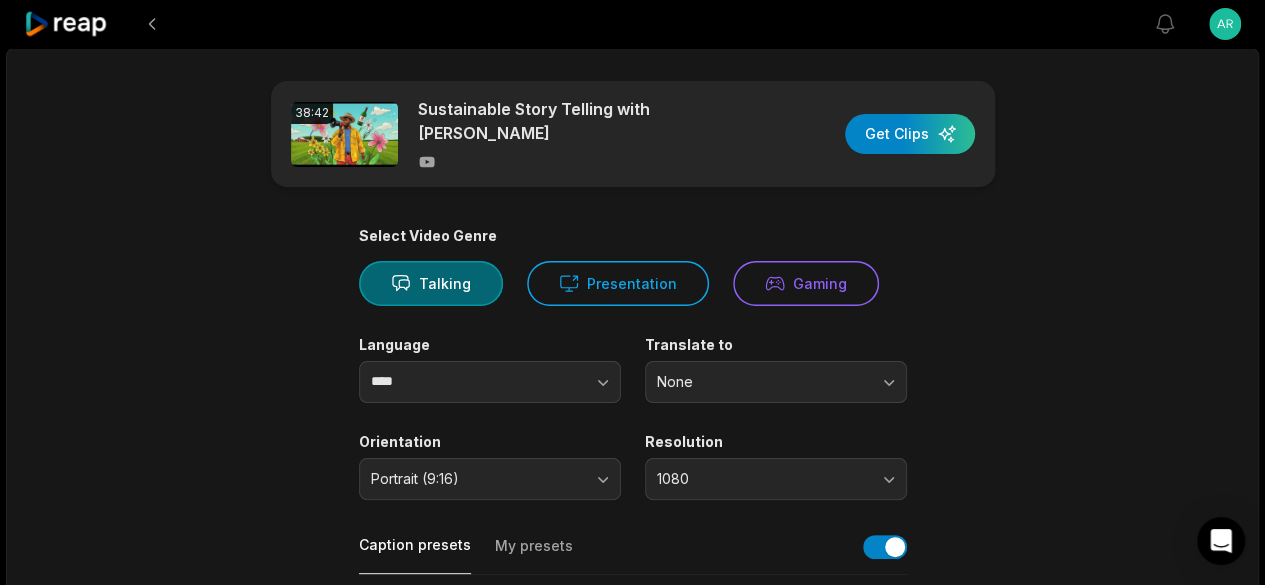 click 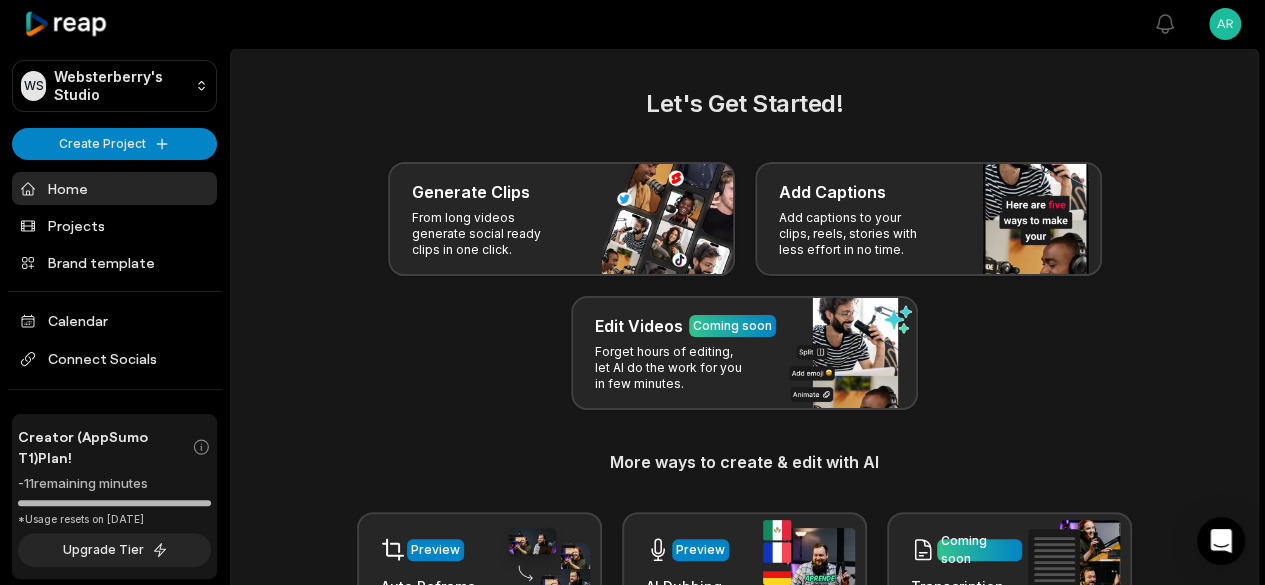 drag, startPoint x: 17, startPoint y: 481, endPoint x: 174, endPoint y: 483, distance: 157.01274 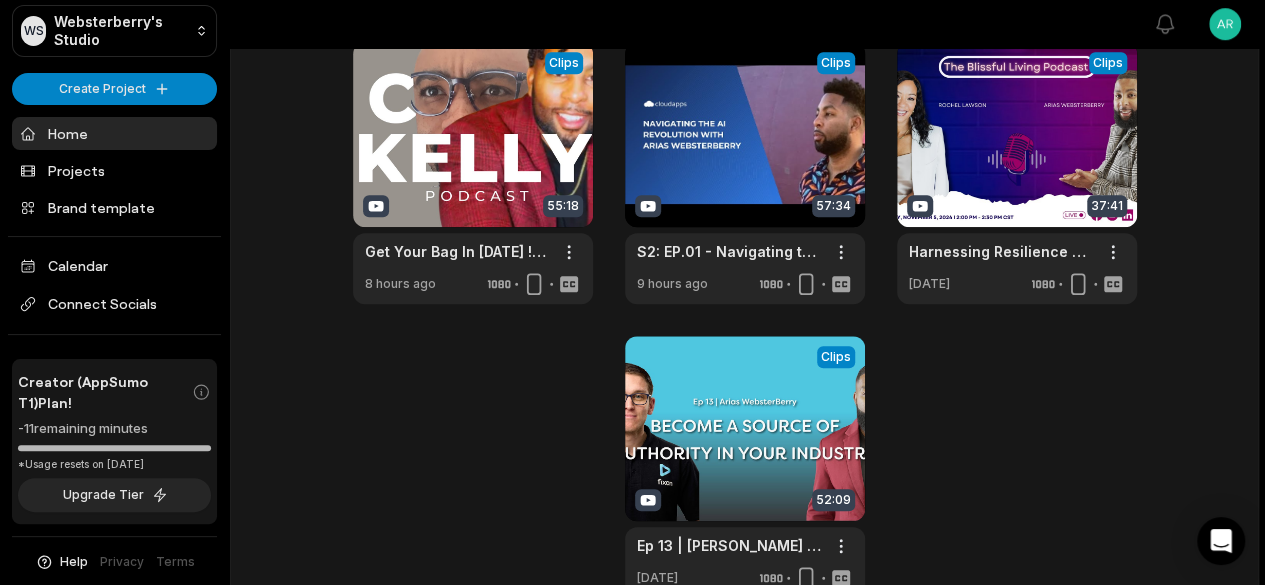 scroll, scrollTop: 832, scrollLeft: 0, axis: vertical 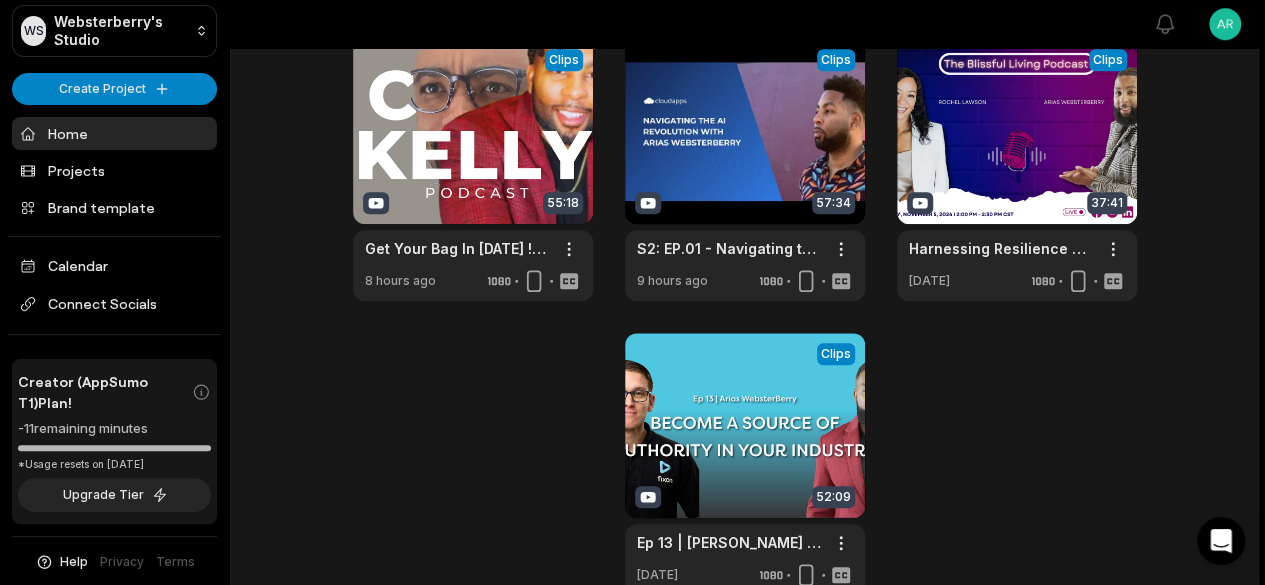 click on "View Clips Clips 55:18 Get Your Bag In 2025 ! Marketing Explained Brand Strategy ! Arias Webster Berry Open options 8 hours ago View Clips Clips 57:34 S2: EP.01 - Navigating the AI Revolution: From Adversity to Advantage with Arias WebsterBerry Open options 9 hours ago View Clips Clips 37:41 Harnessing Resilience and Innovation for Personal and Business Success #resilience #innovation Open options 5 days ago View Clips Clips 52:09 Ep 13 | Arias WebsterBerry | The Best Businesses Get Their Customers To Revert To The State Of Fear Open options 6 days ago" at bounding box center (744, 317) 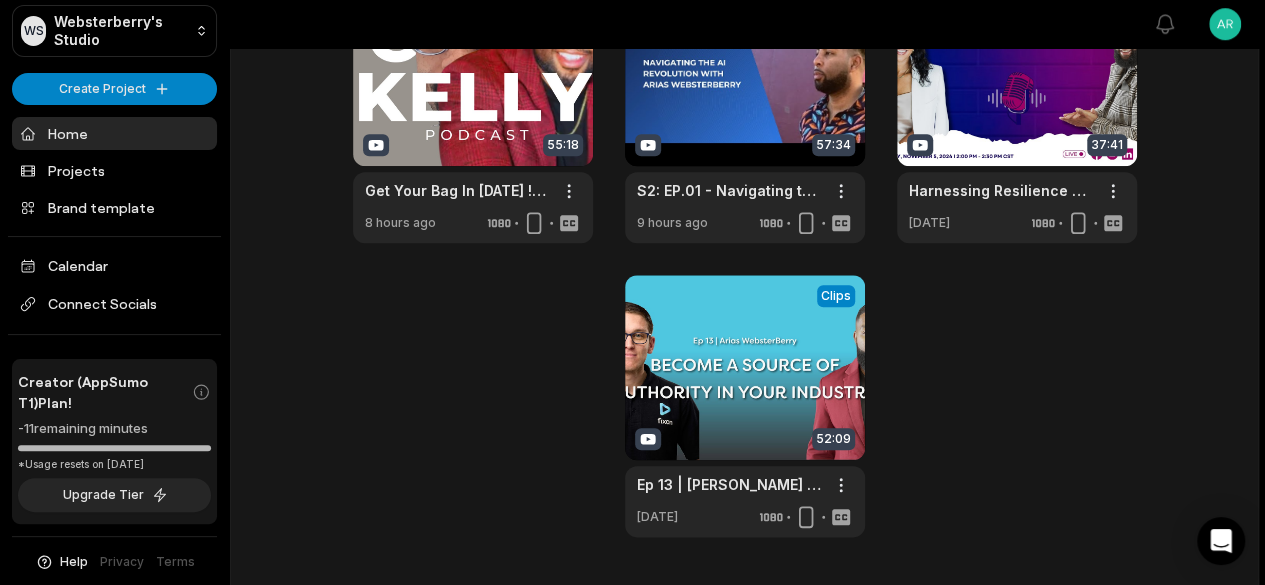 scroll, scrollTop: 850, scrollLeft: 0, axis: vertical 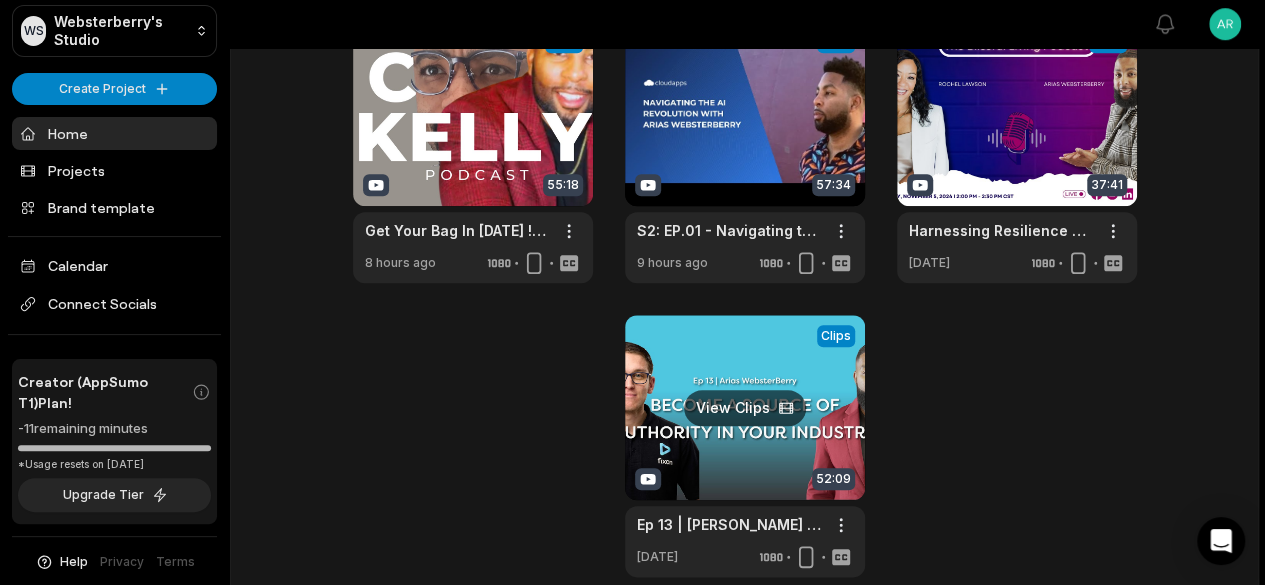click at bounding box center [745, 446] 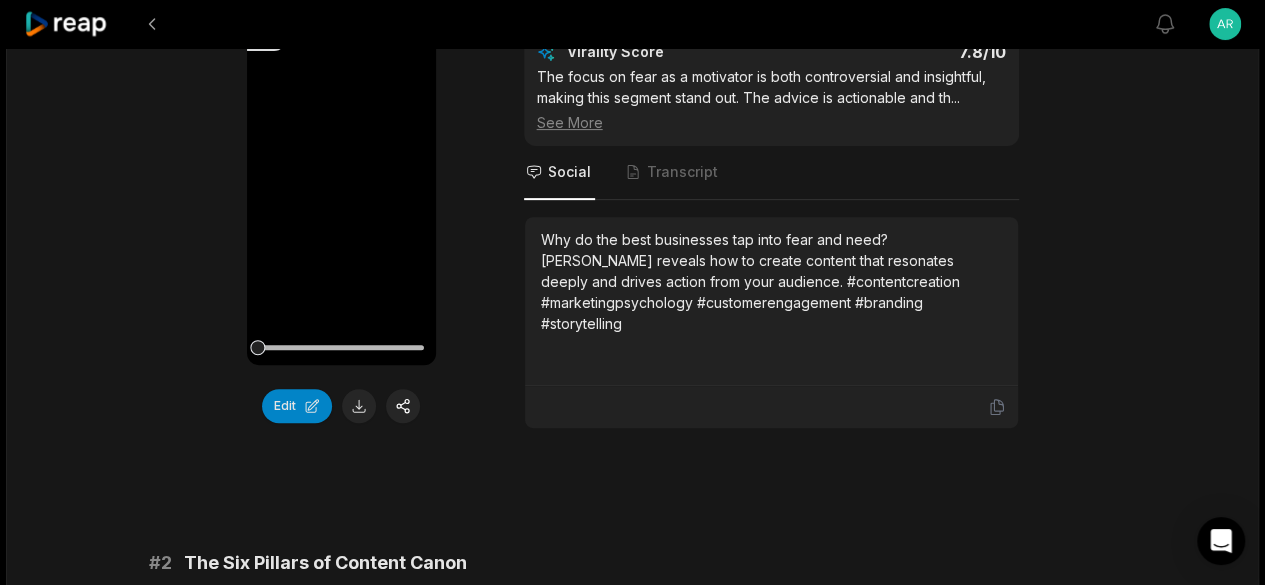 scroll, scrollTop: 1798, scrollLeft: 0, axis: vertical 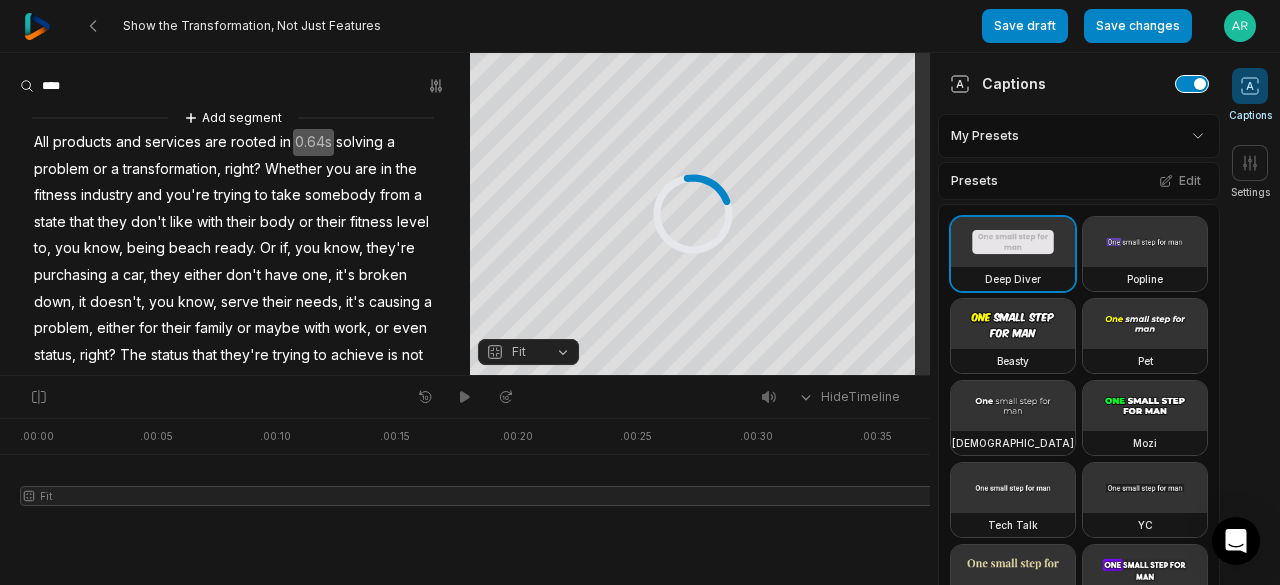 click at bounding box center [1192, 84] 